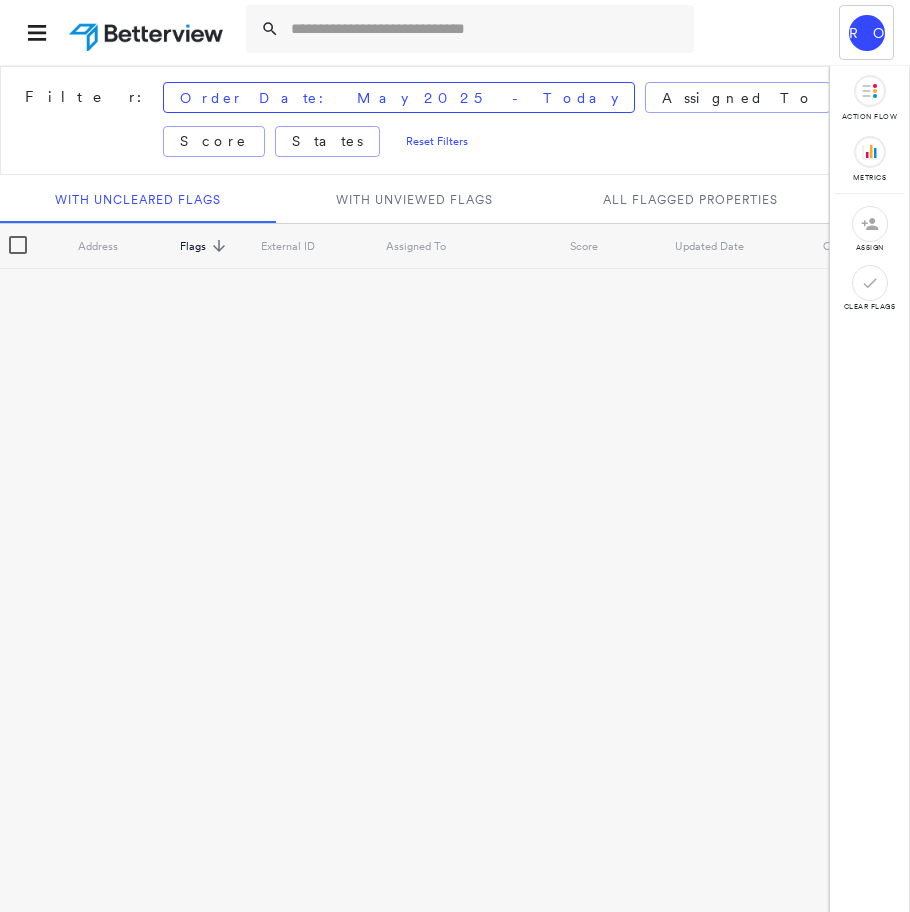 scroll, scrollTop: 0, scrollLeft: 0, axis: both 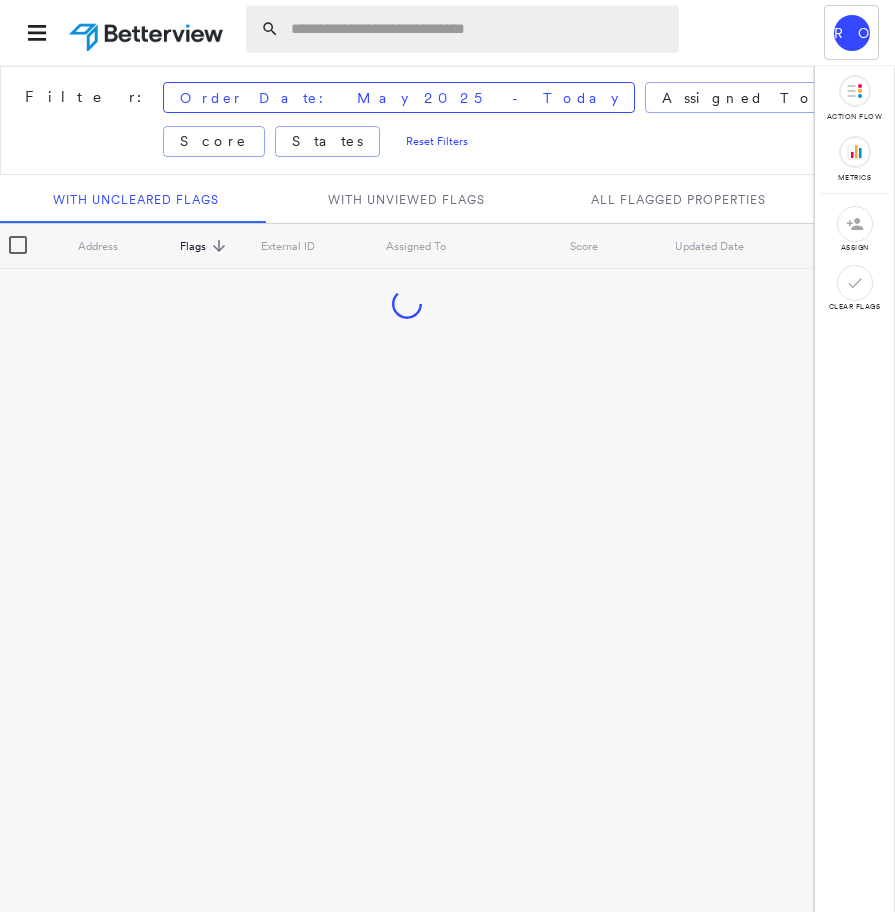 click at bounding box center (479, 29) 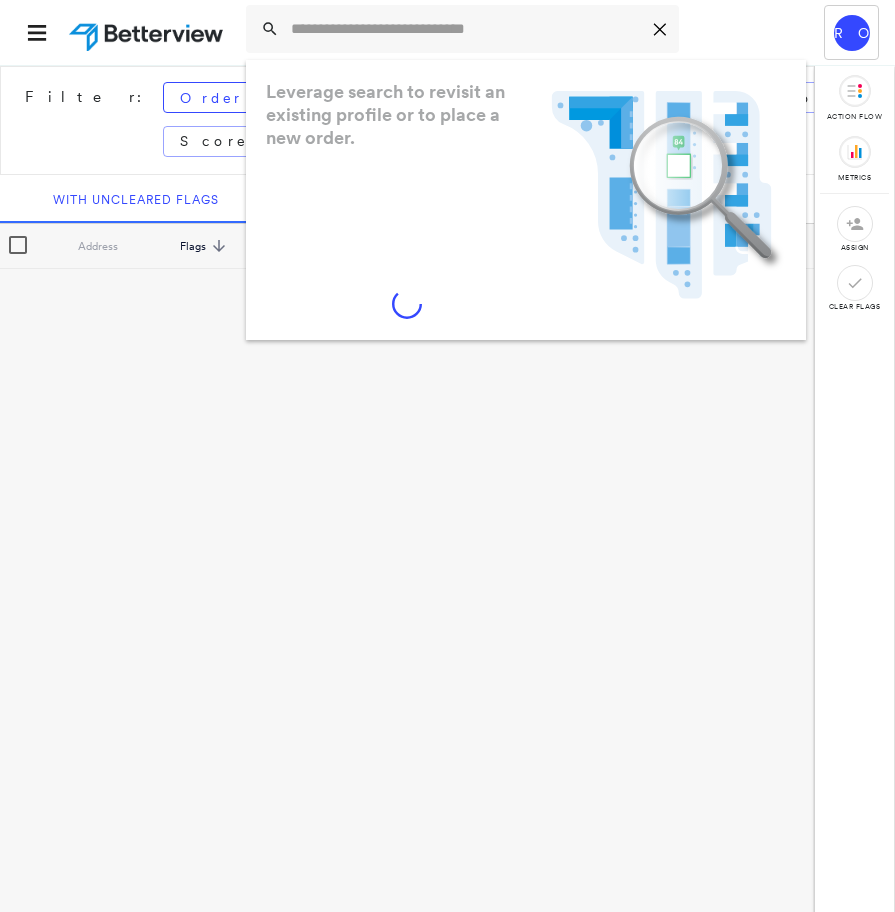 paste on "**********" 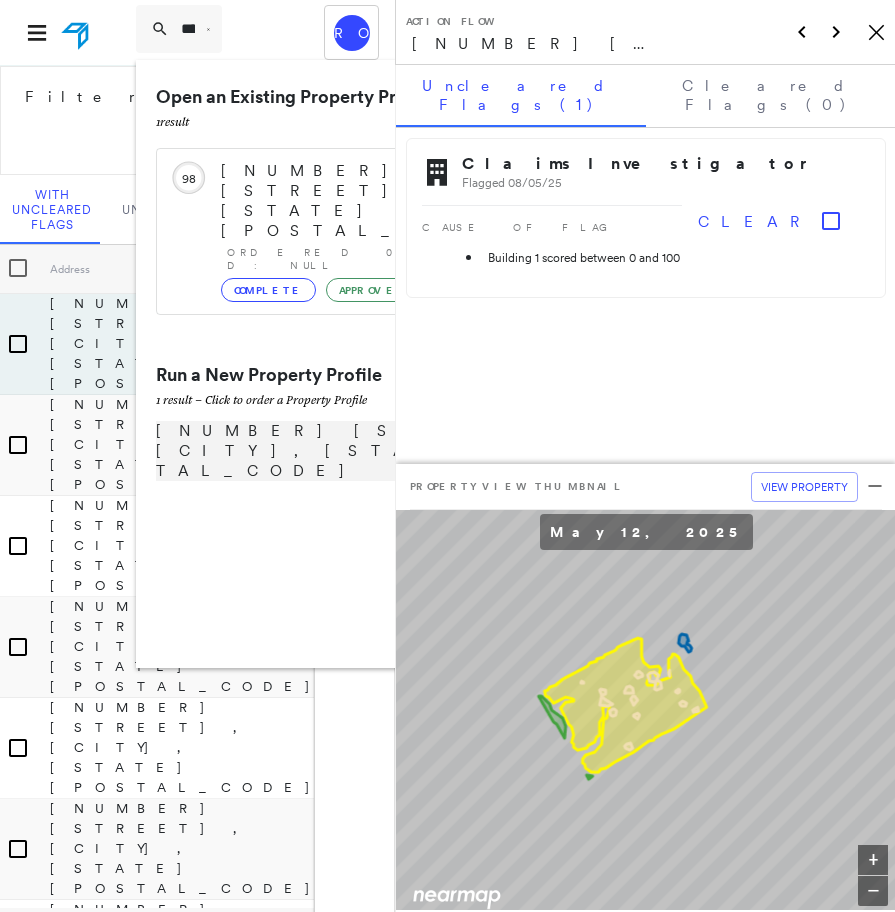 type on "**********" 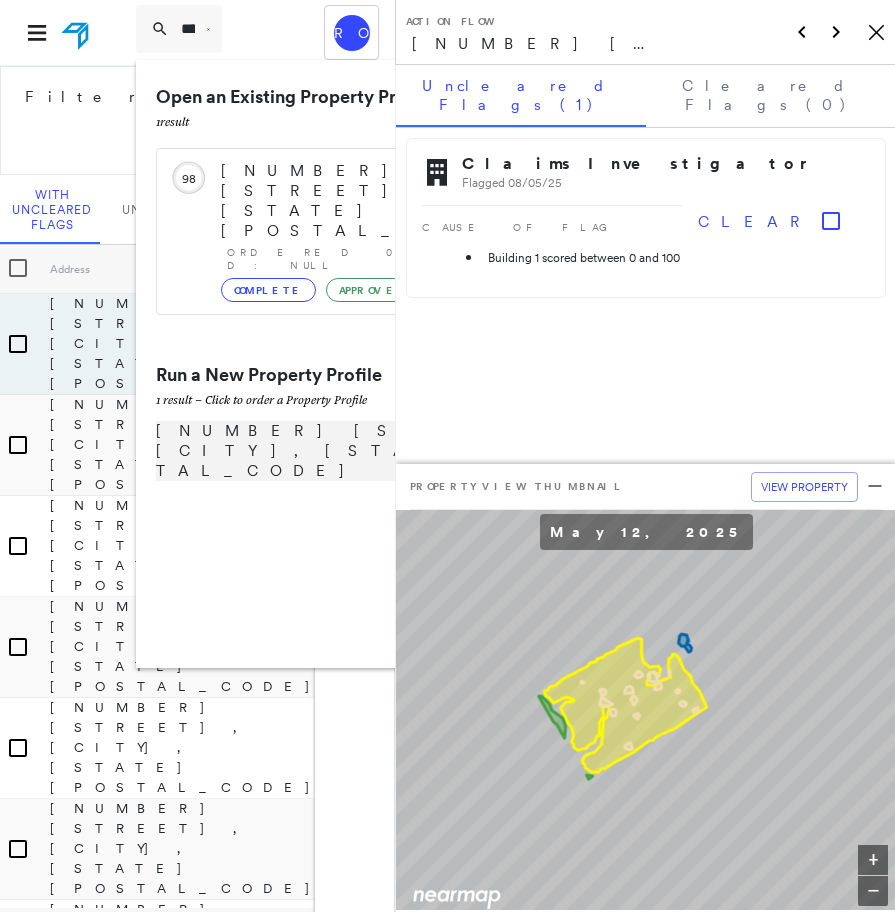 click on "[NUMBER] [STREET], [CITY], [STATE] [POSTAL_CODE]" at bounding box center [381, 451] 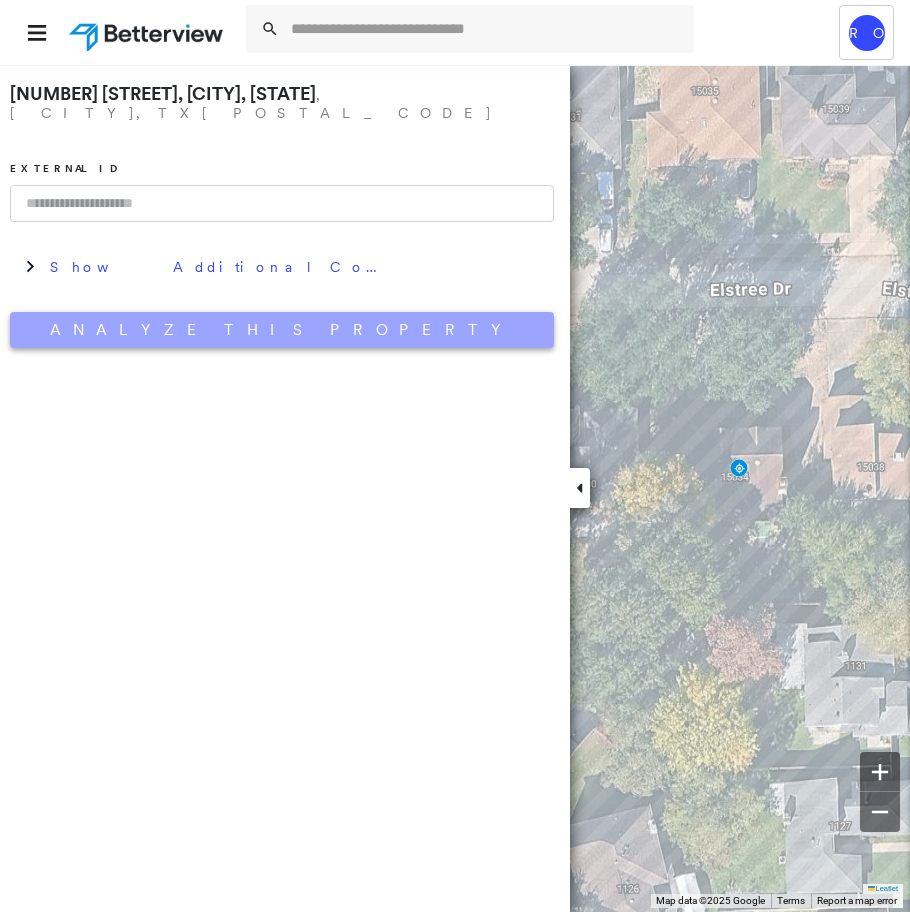 click on "Analyze This Property" at bounding box center [282, 330] 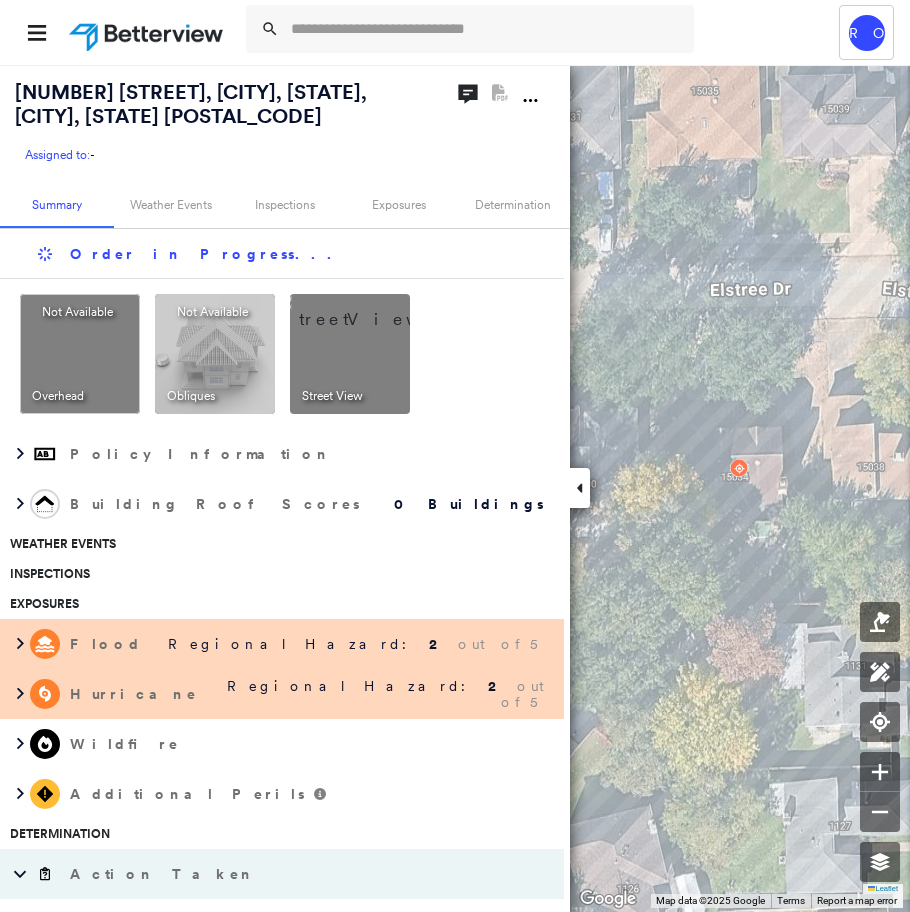 click at bounding box center (374, 309) 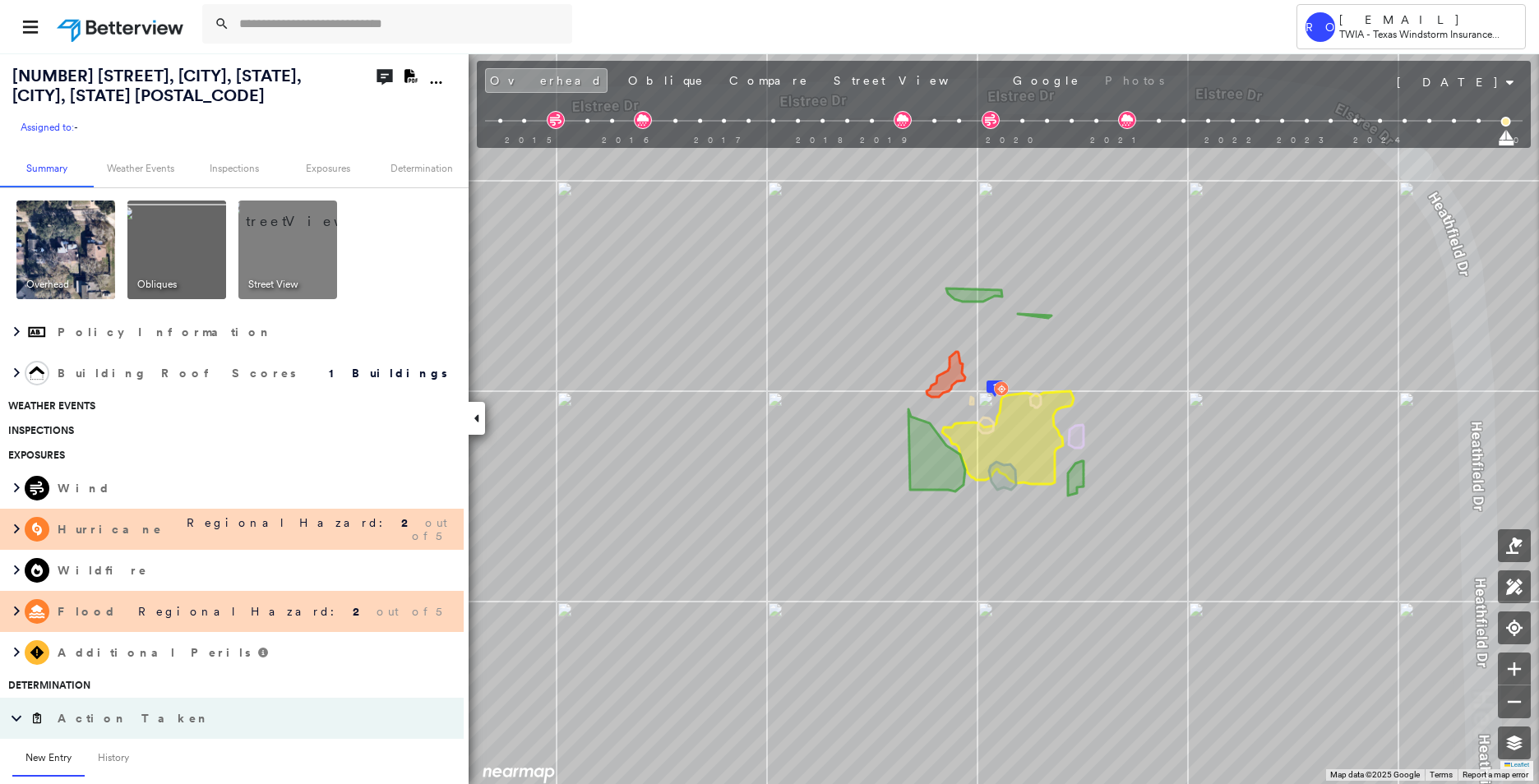 click at bounding box center (177, 250) 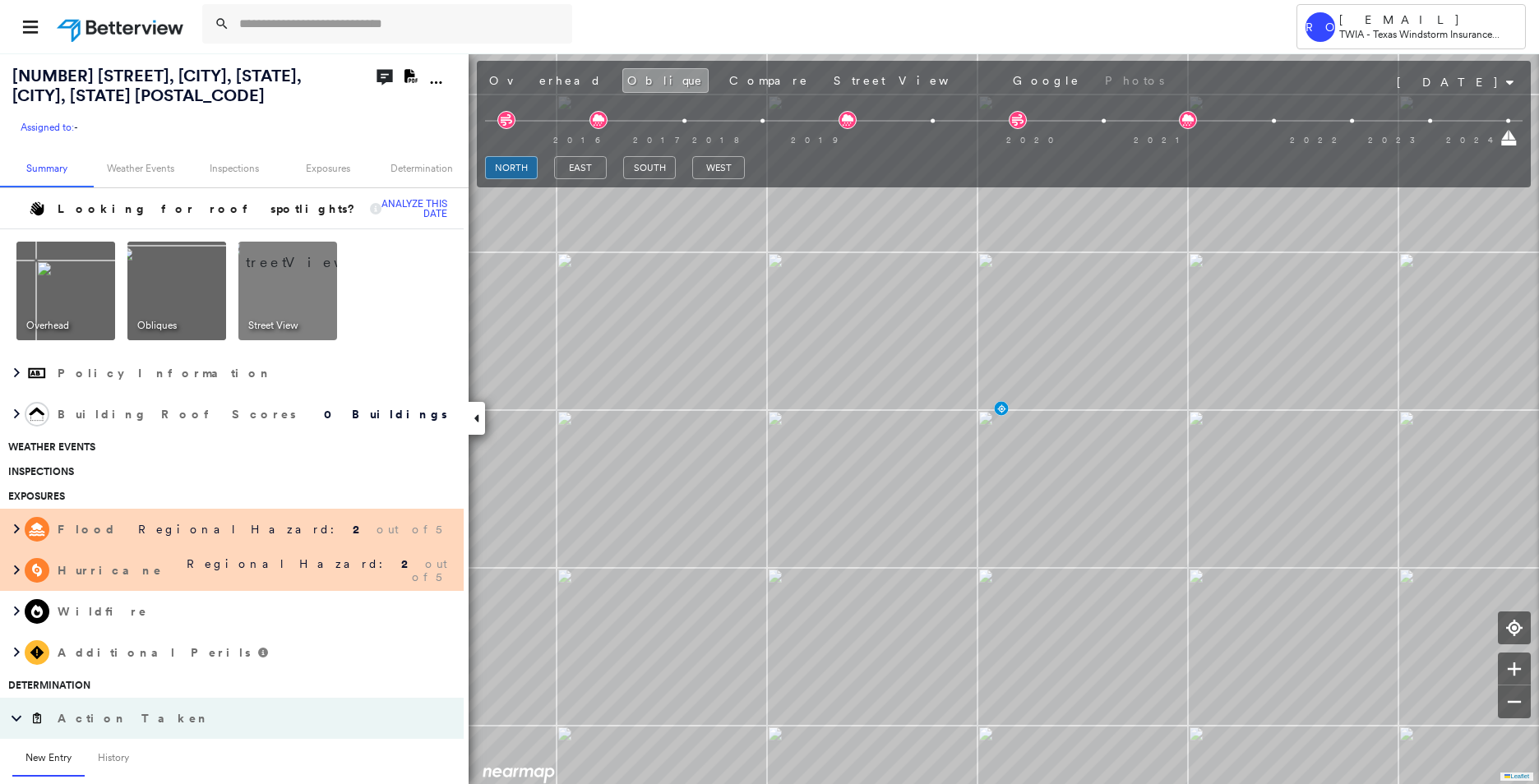 click at bounding box center (307, 254) 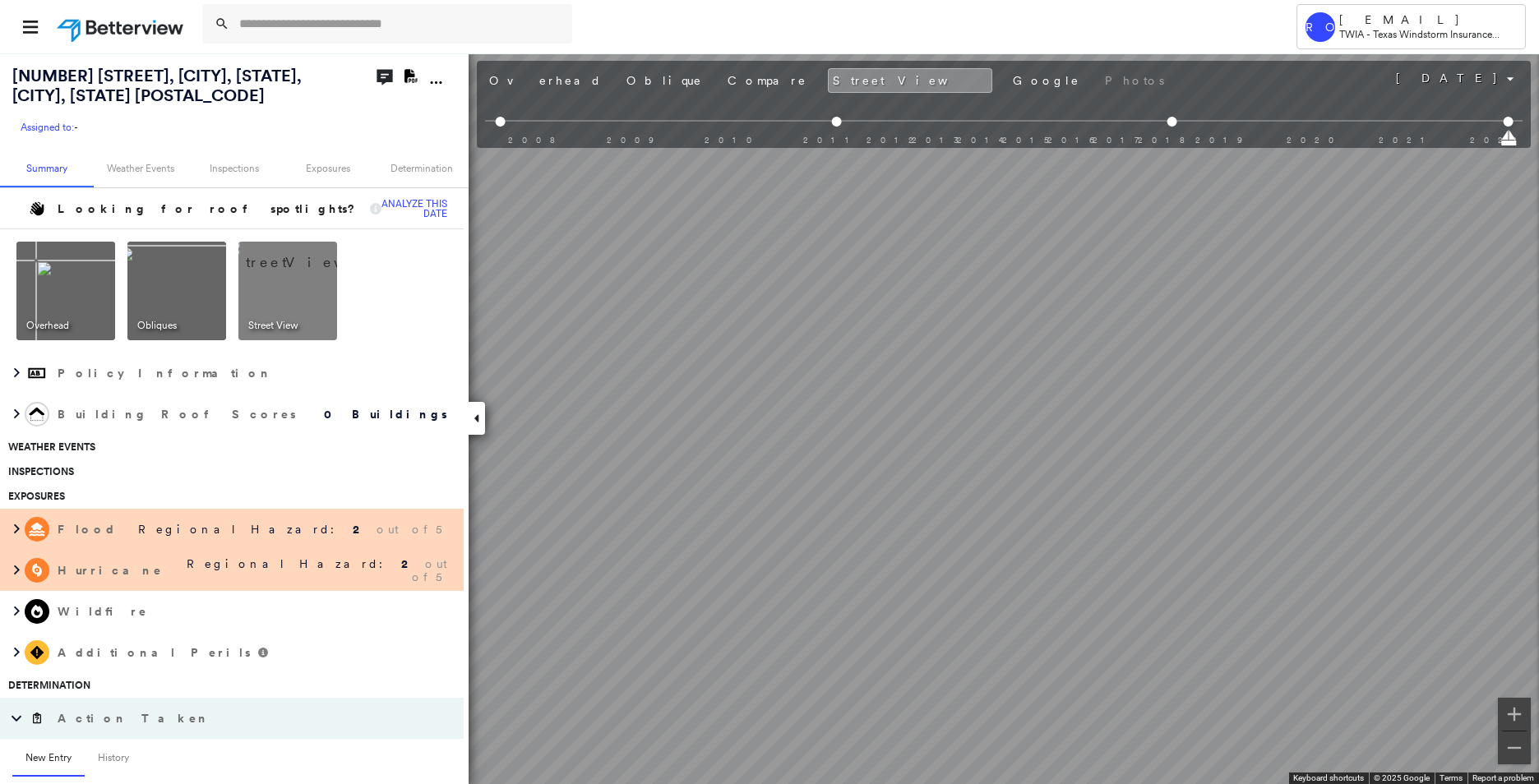 click at bounding box center (66, 291) 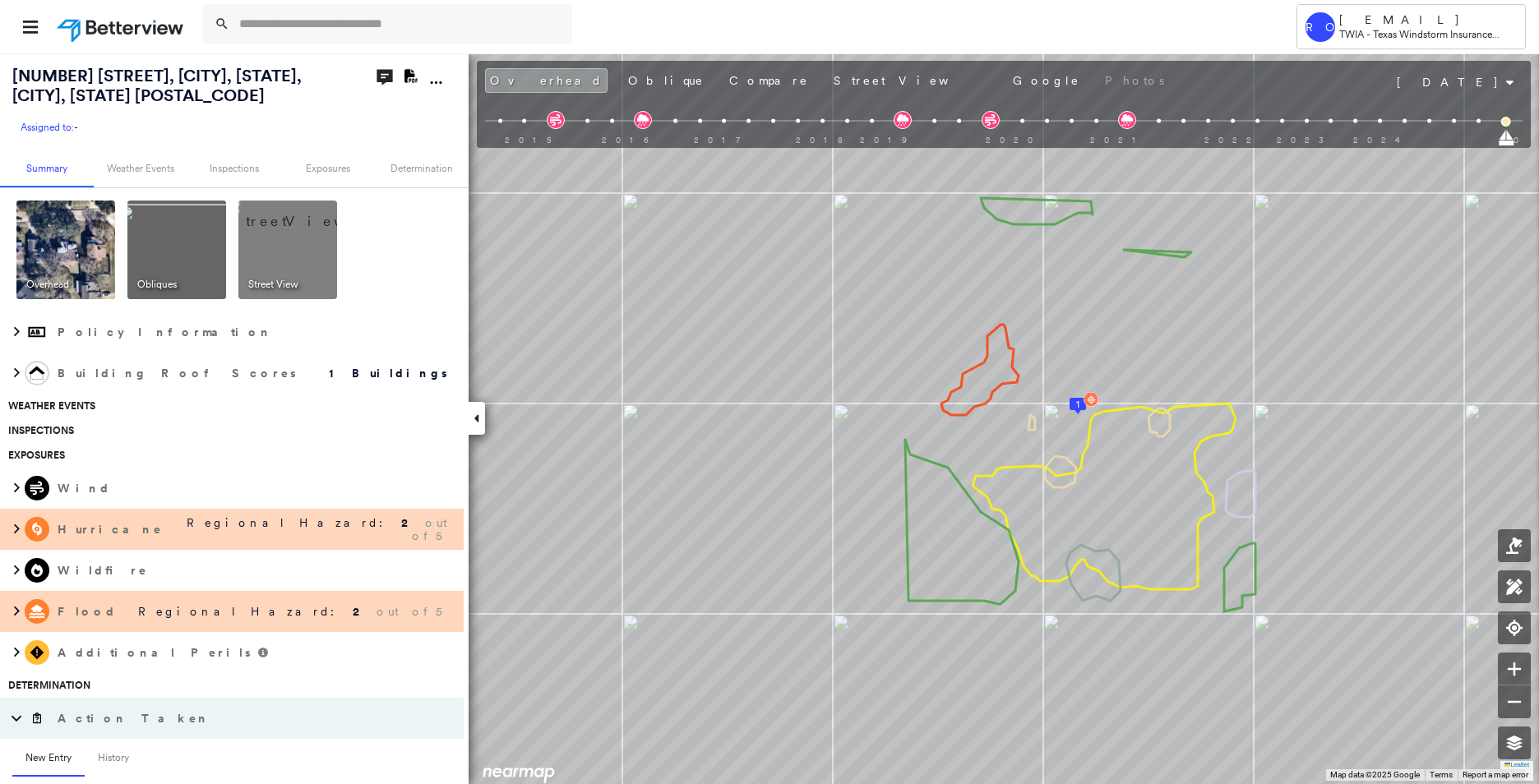 click at bounding box center [177, 250] 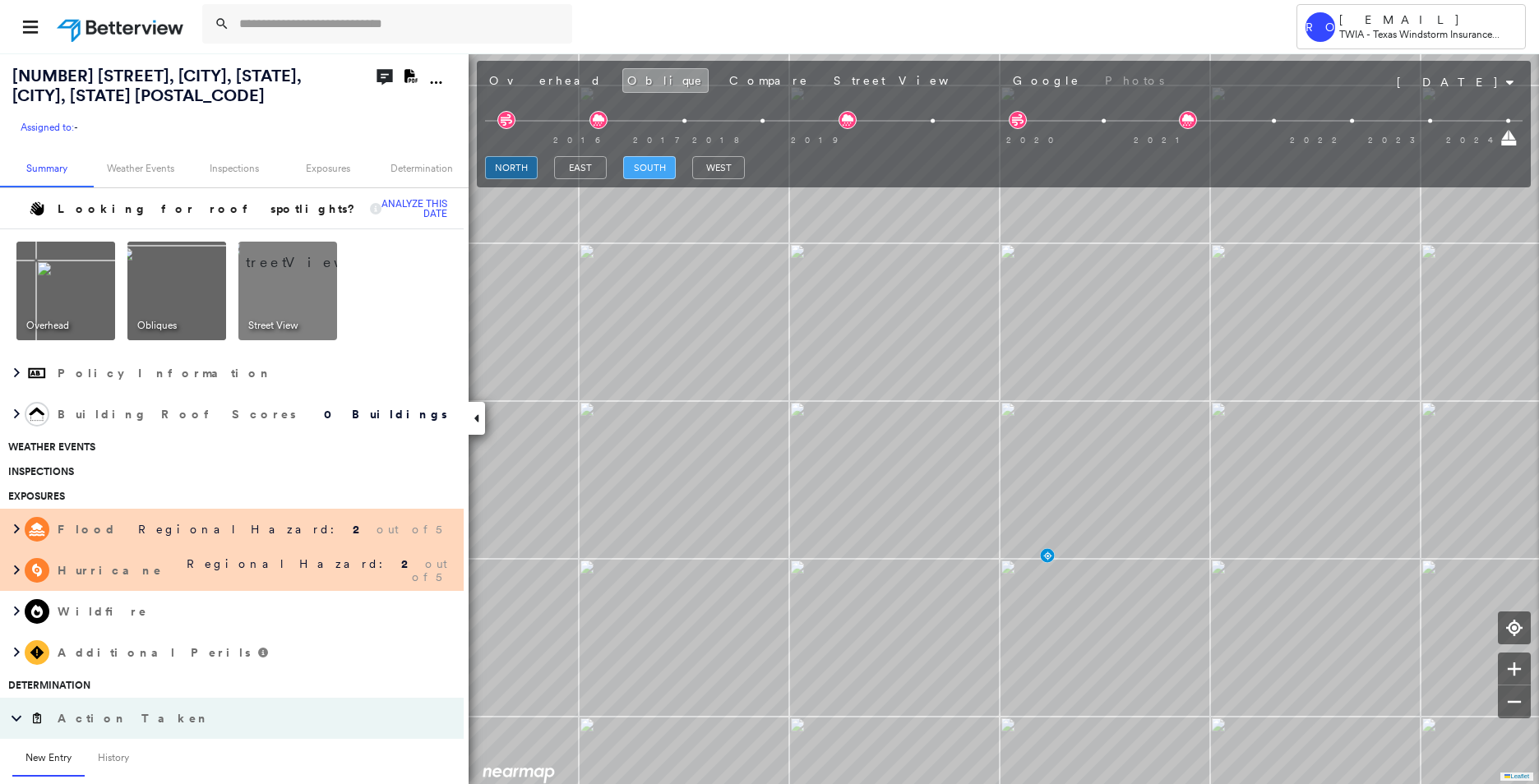 click on "south" at bounding box center (649, 168) 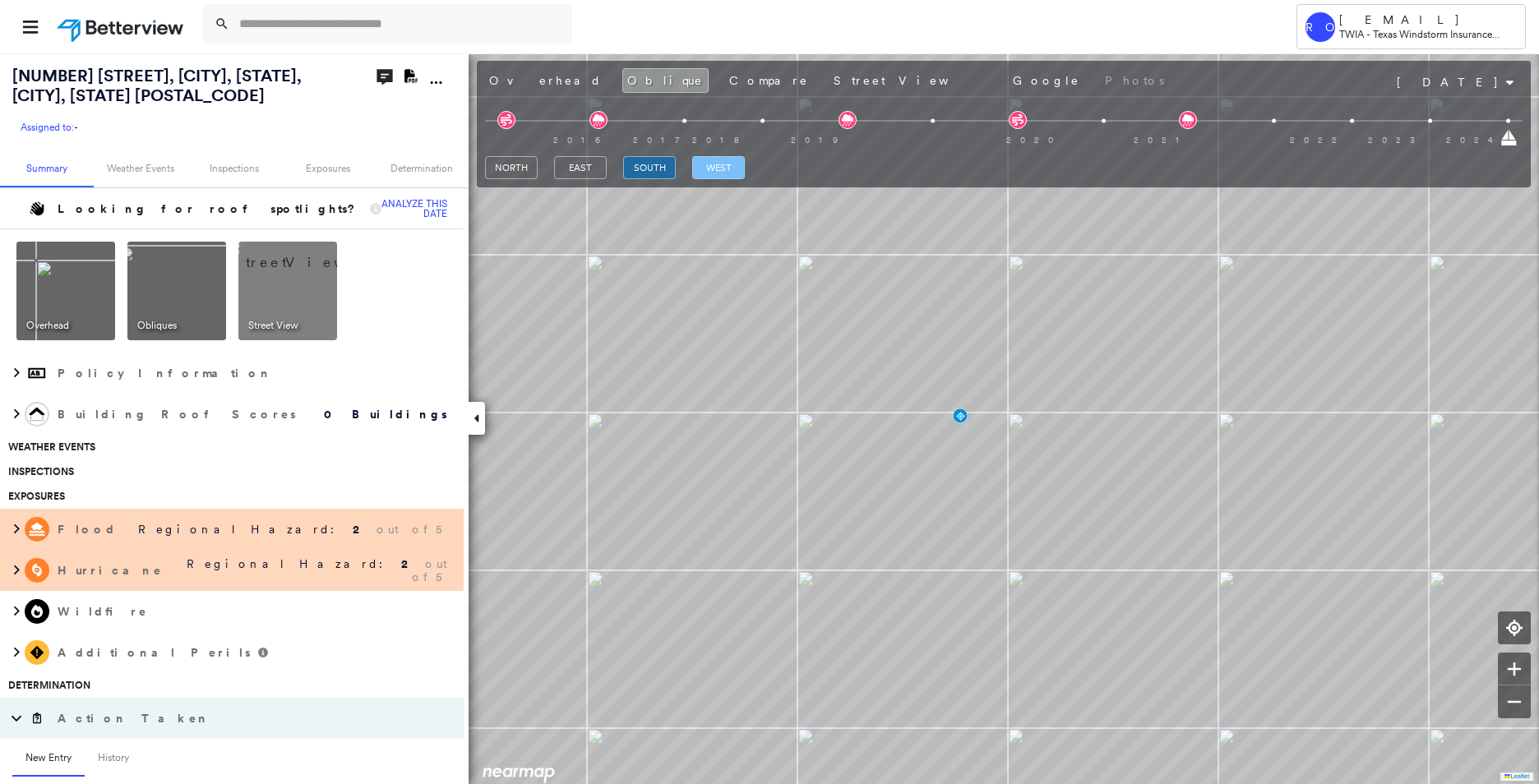click on "west" at bounding box center (719, 168) 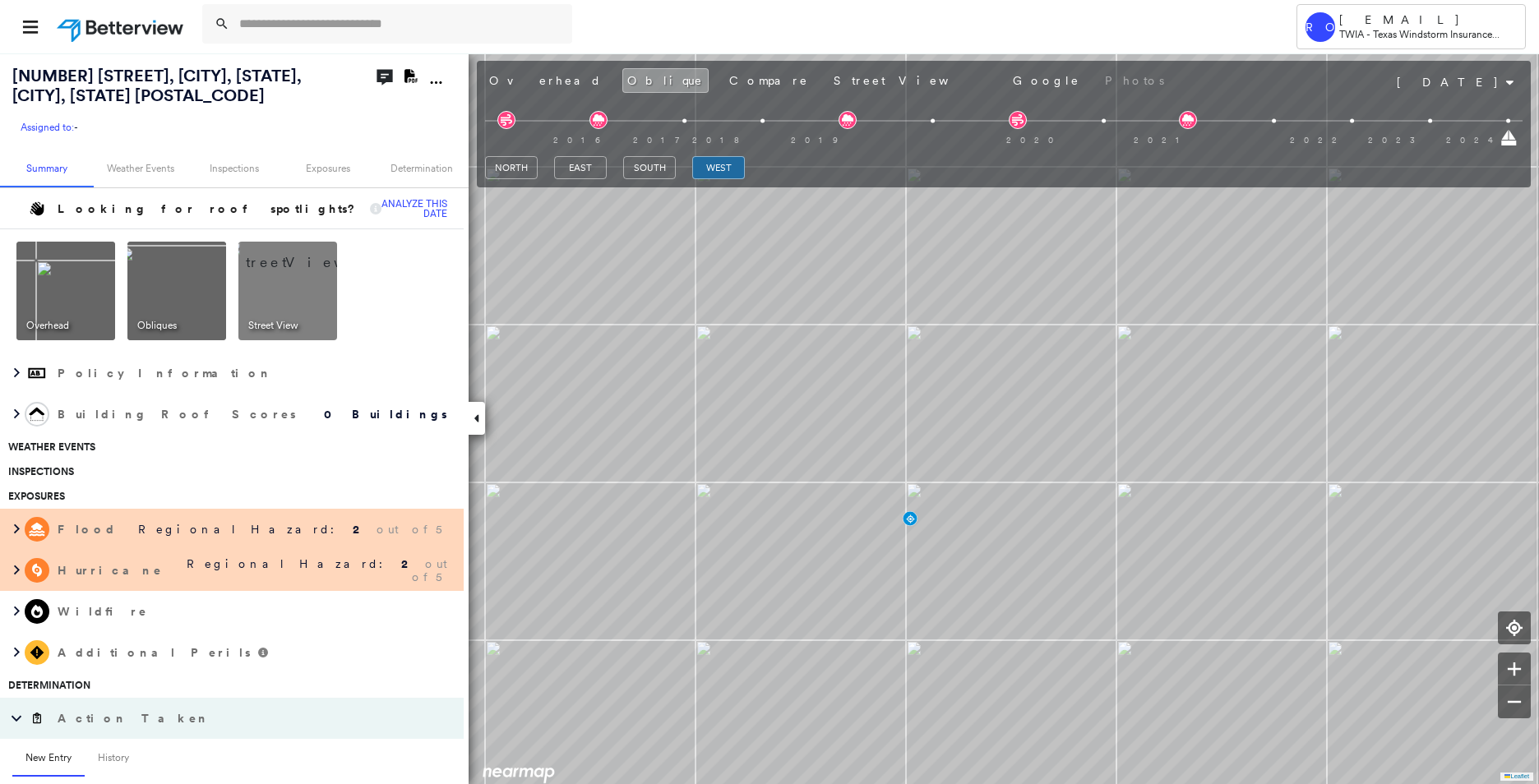 click at bounding box center (66, 291) 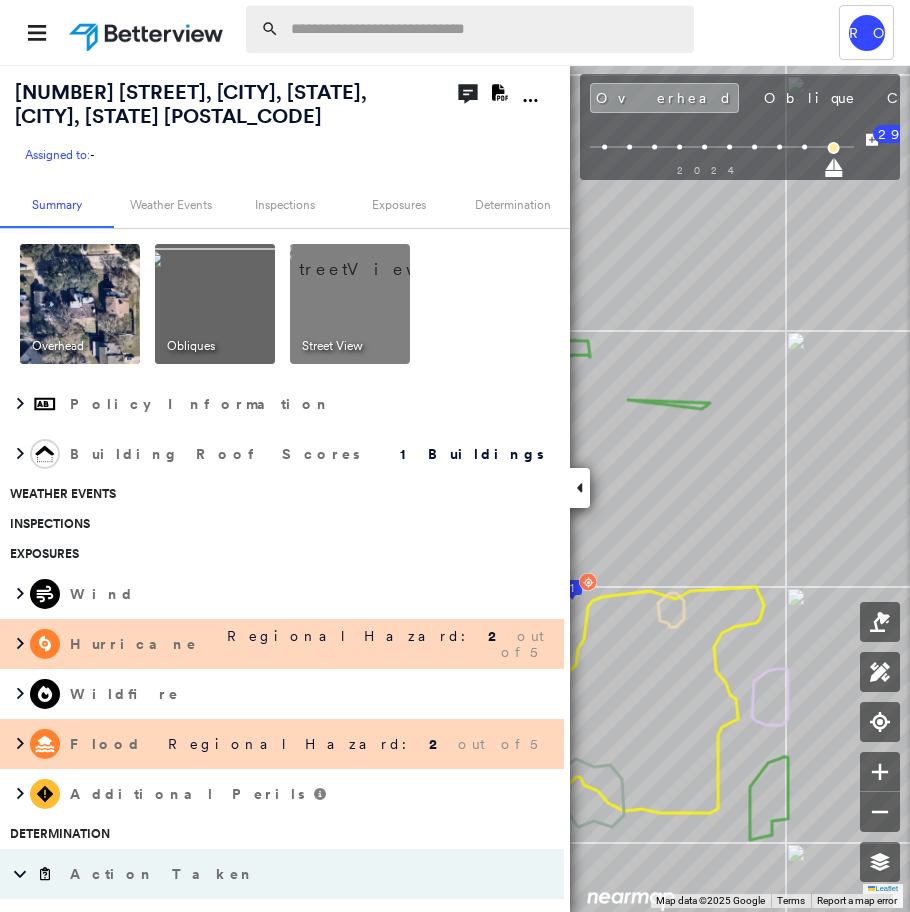 click at bounding box center (486, 29) 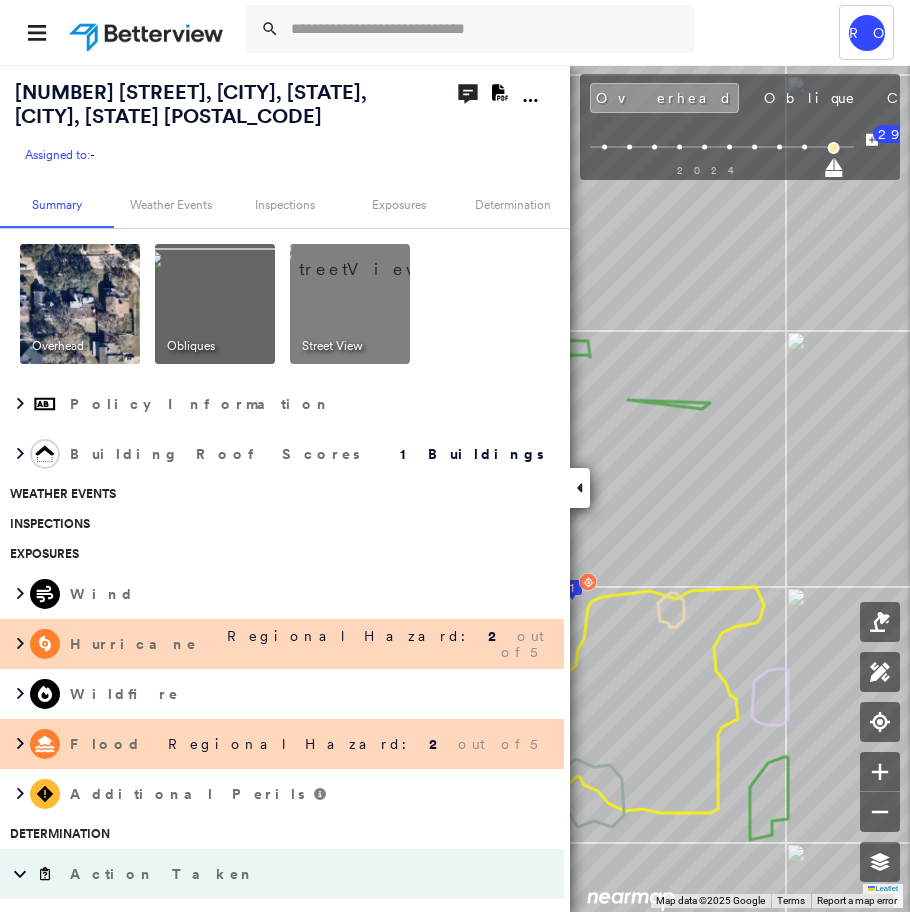 paste on "**********" 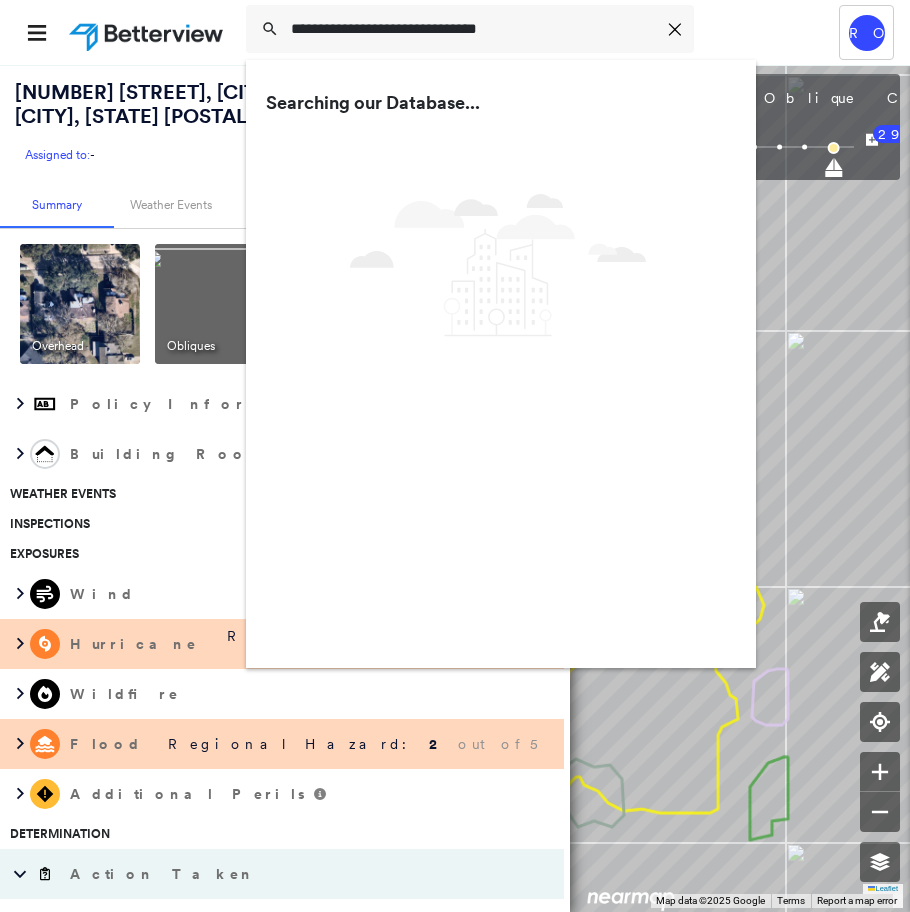 type on "**********" 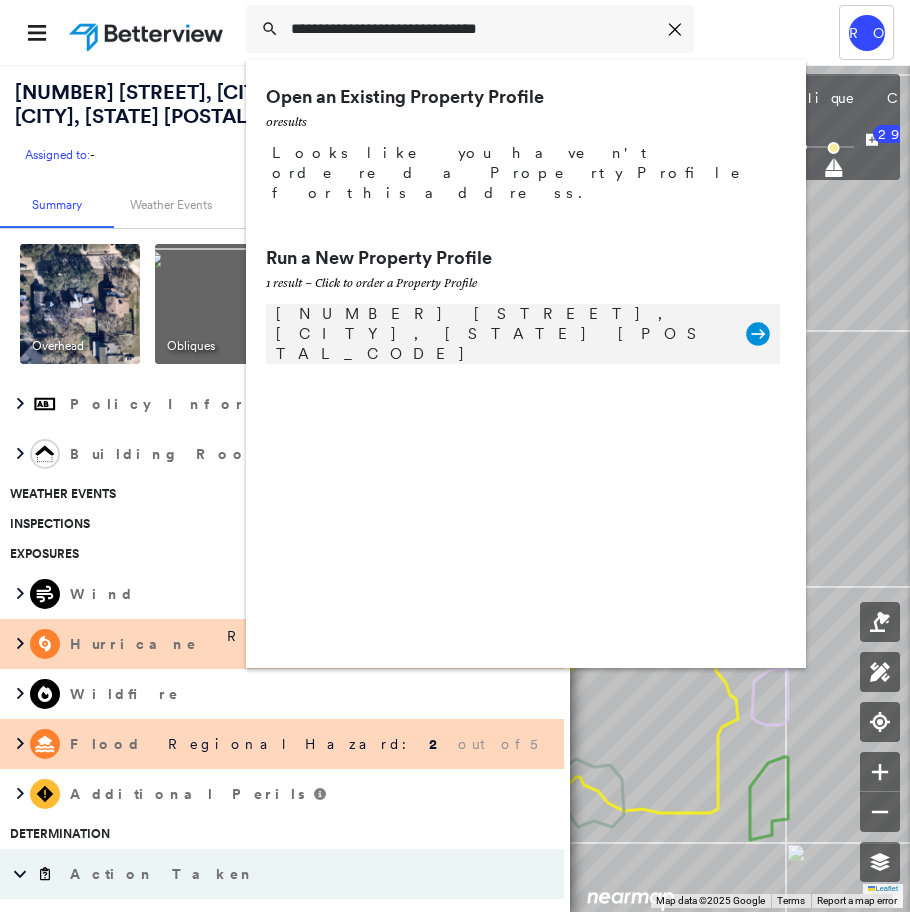 click on "[NUMBER] [STREET], [CITY], [STATE] [POSTAL_CODE]" at bounding box center [501, 334] 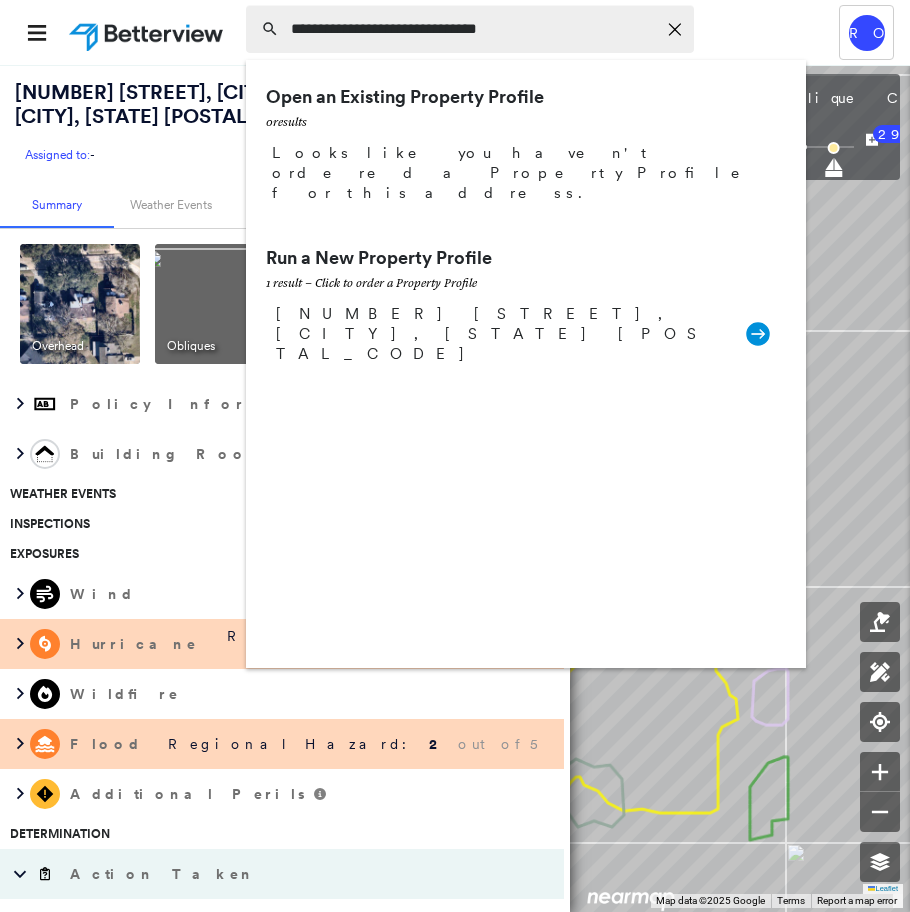 type 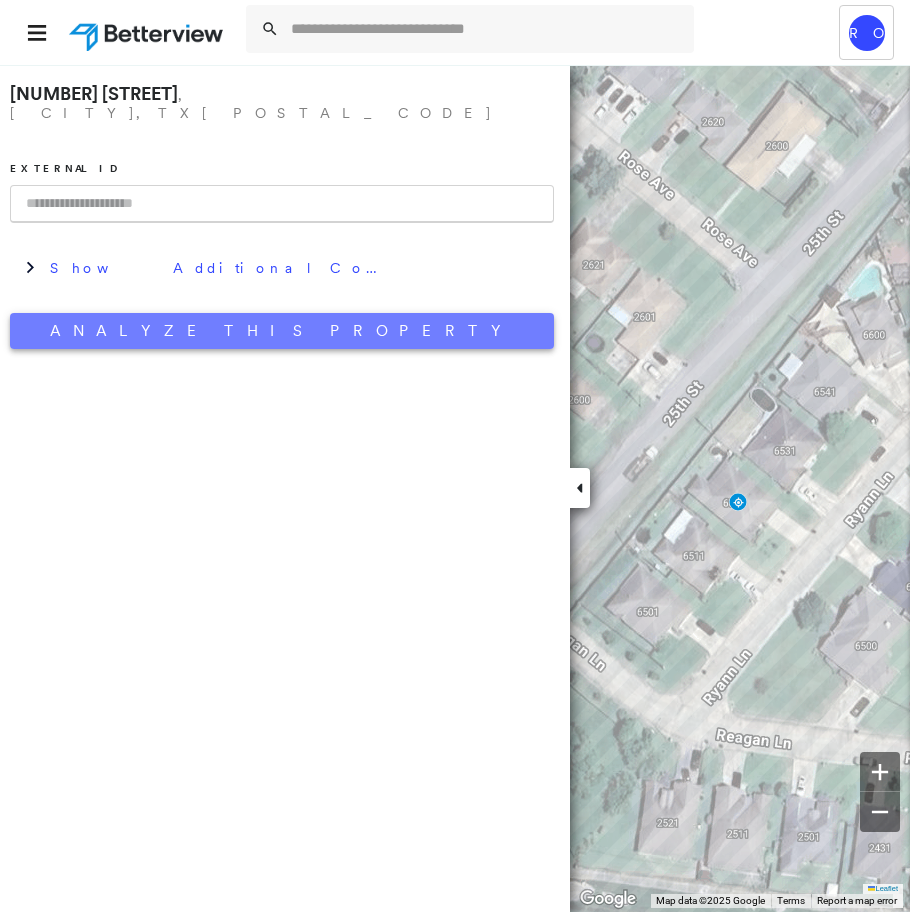 click on "Analyze This Property" at bounding box center (282, 331) 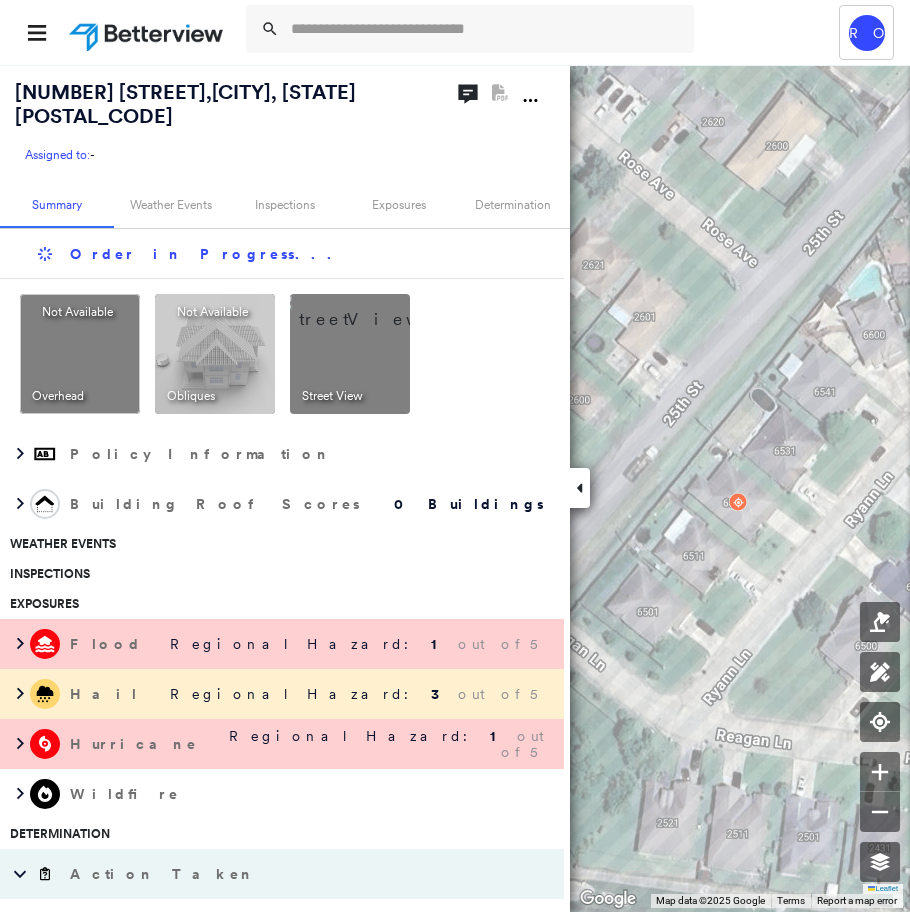 click at bounding box center (374, 309) 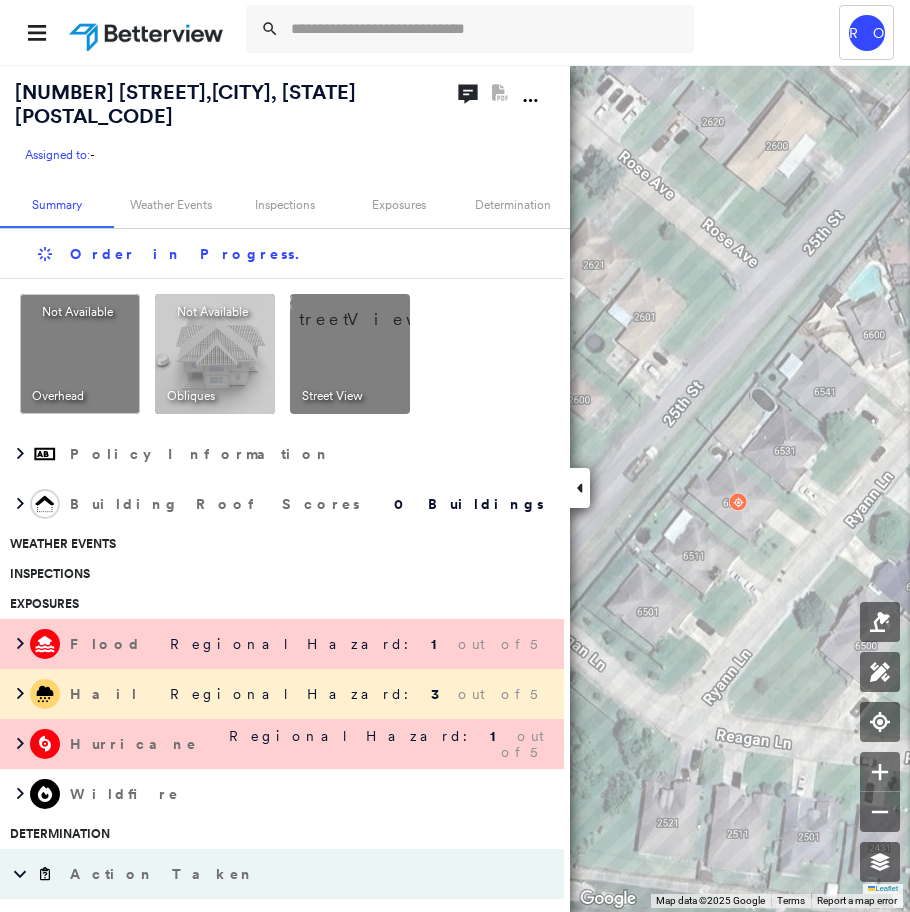 click at bounding box center (374, 309) 